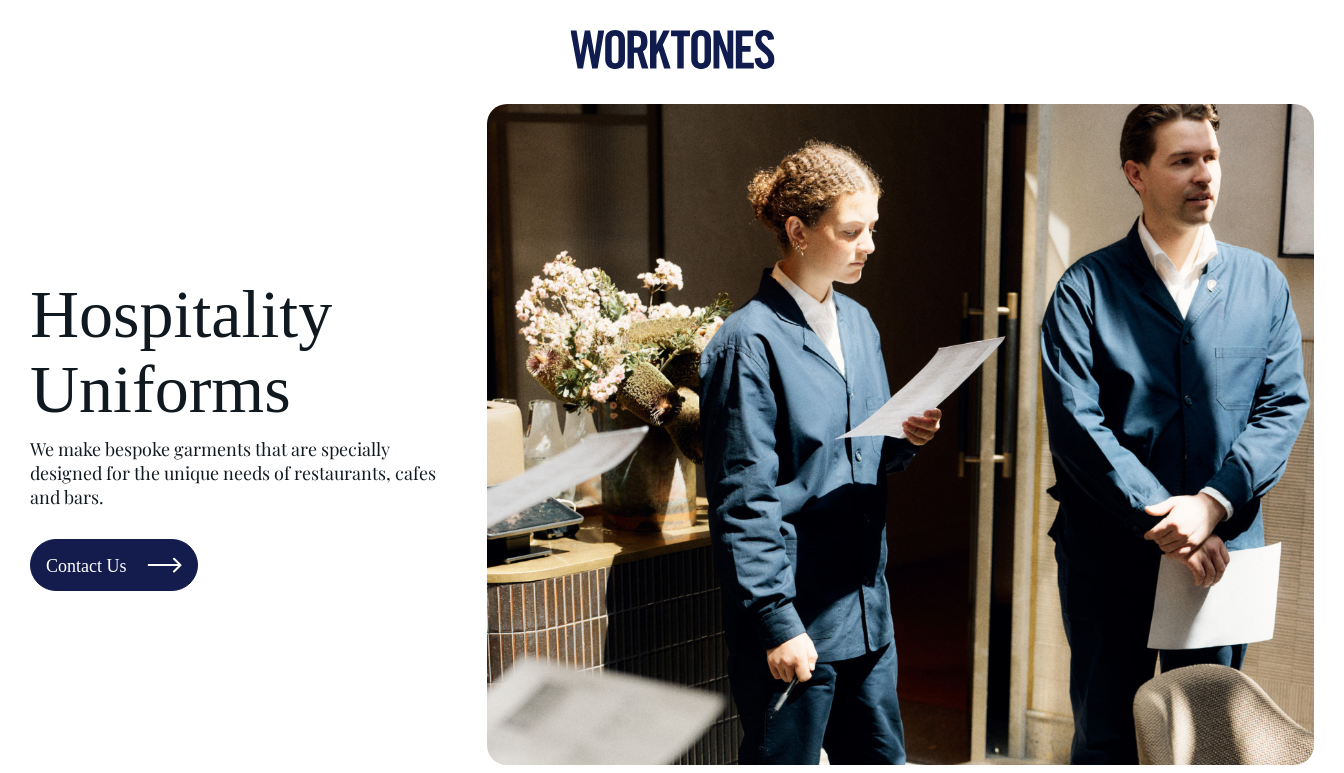 scroll, scrollTop: 0, scrollLeft: 0, axis: both 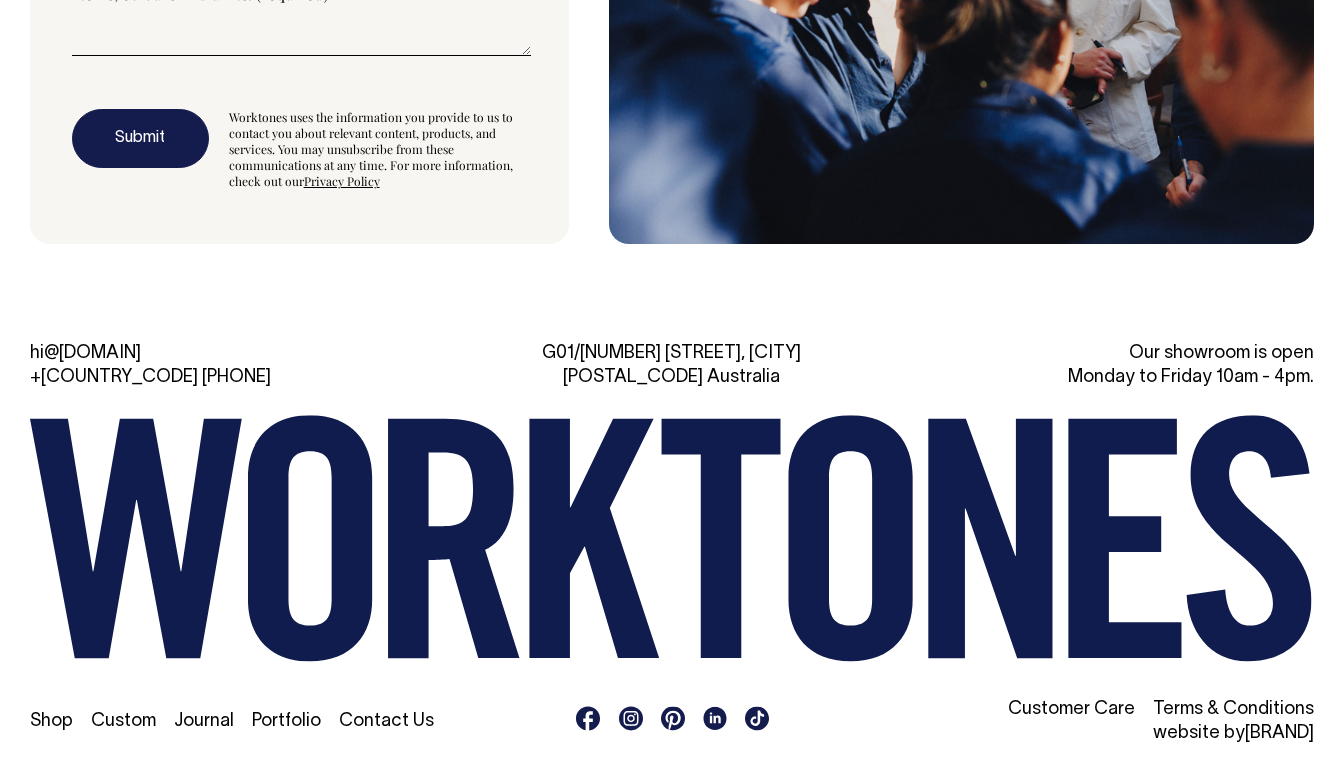 click on "Shop" at bounding box center (51, 721) 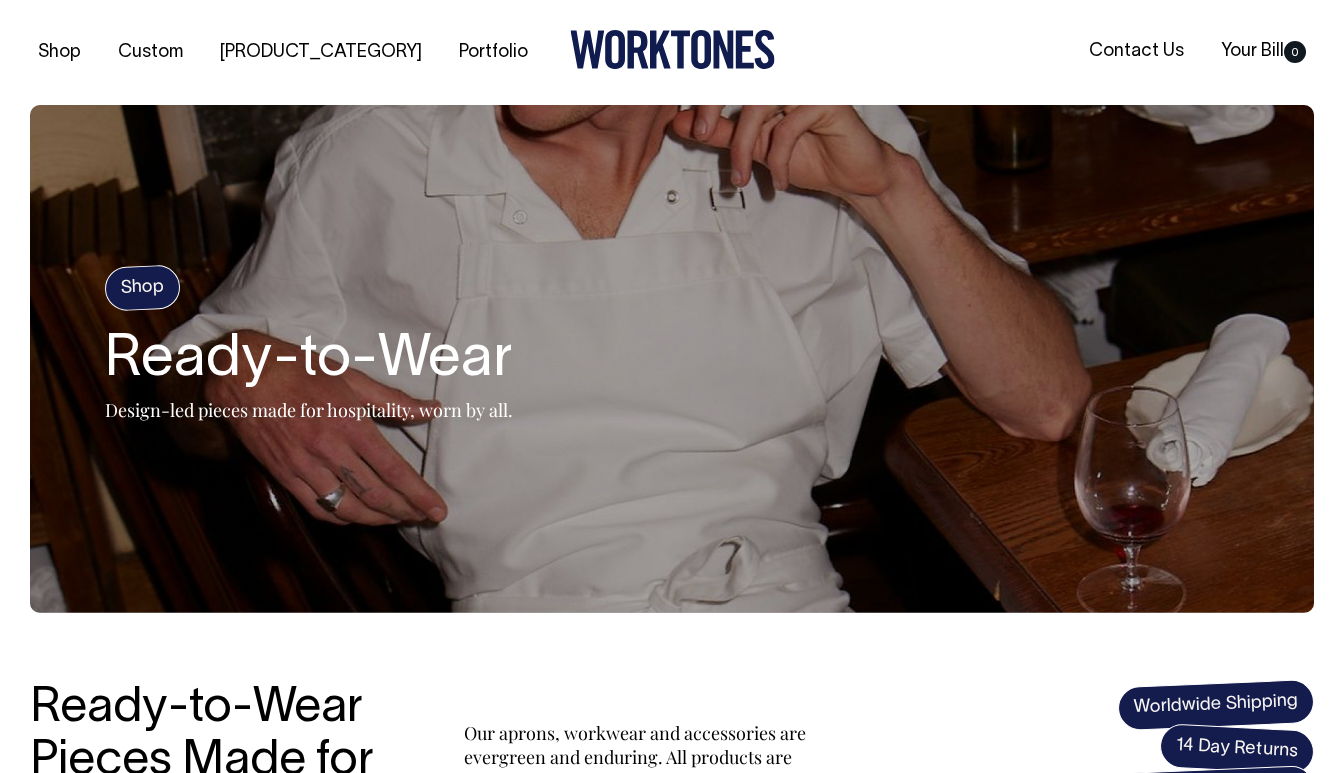 scroll, scrollTop: 0, scrollLeft: 0, axis: both 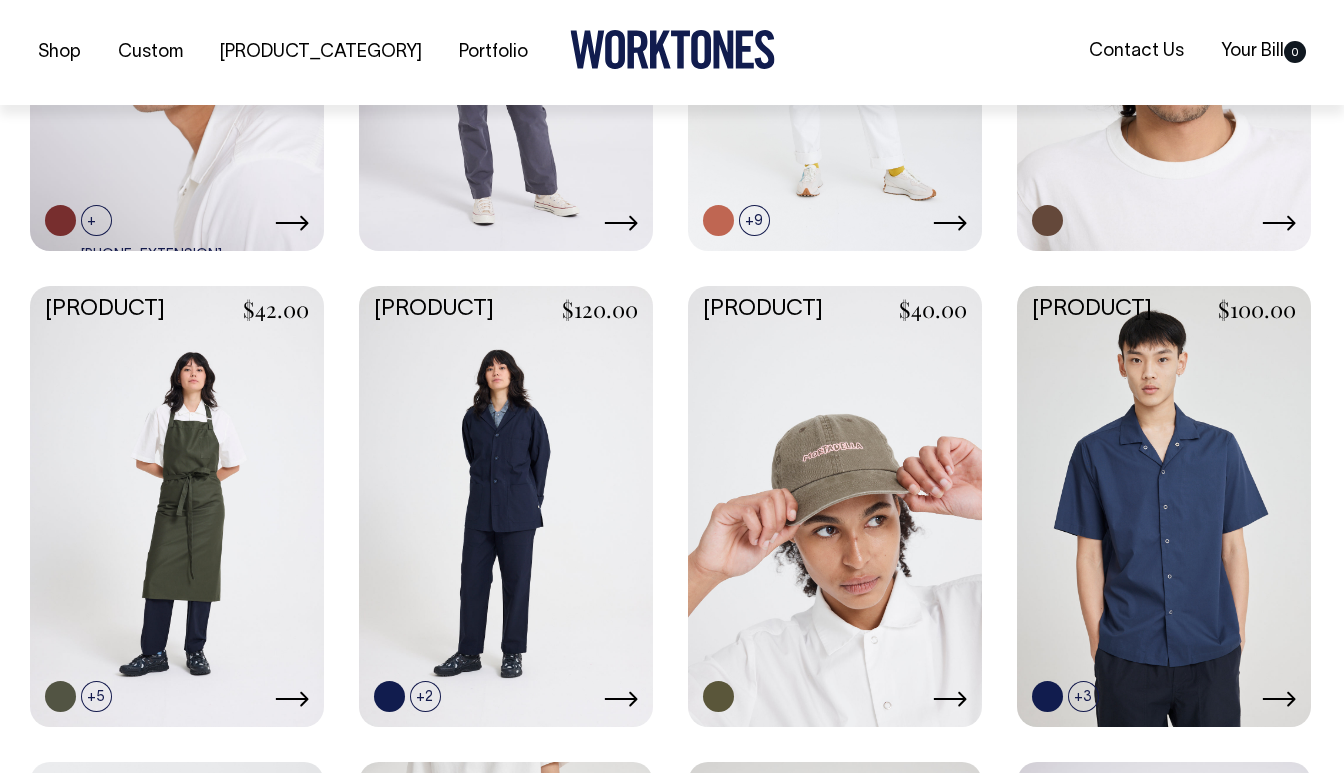 click at bounding box center [506, 504] 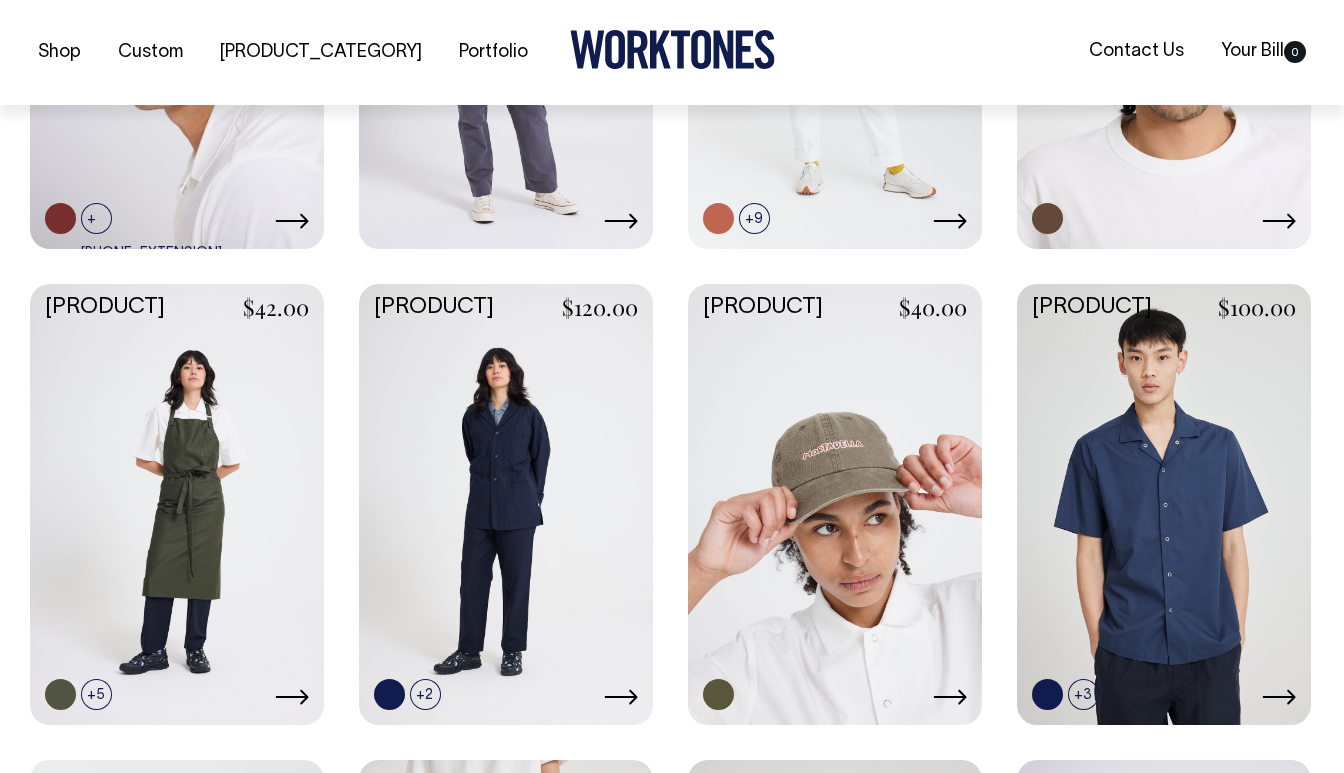 scroll, scrollTop: 1160, scrollLeft: 0, axis: vertical 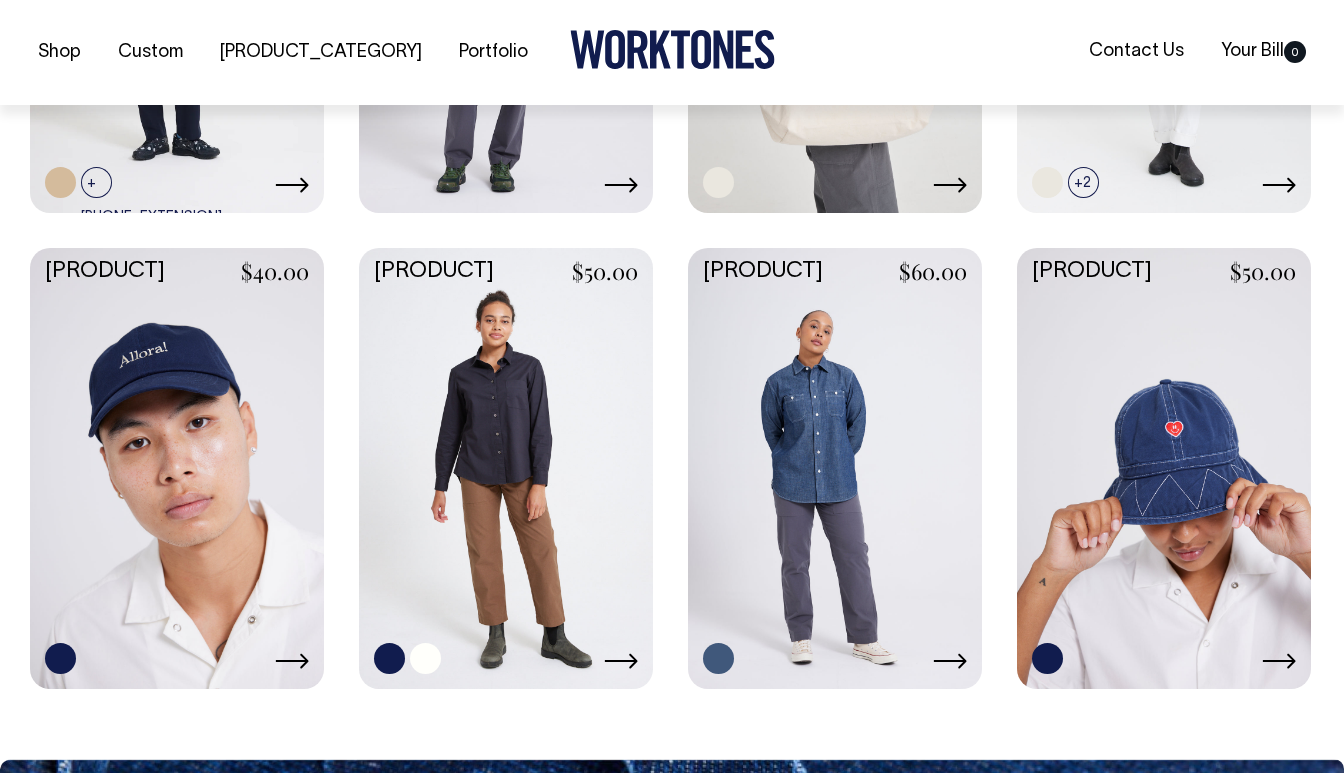 click at bounding box center (506, 466) 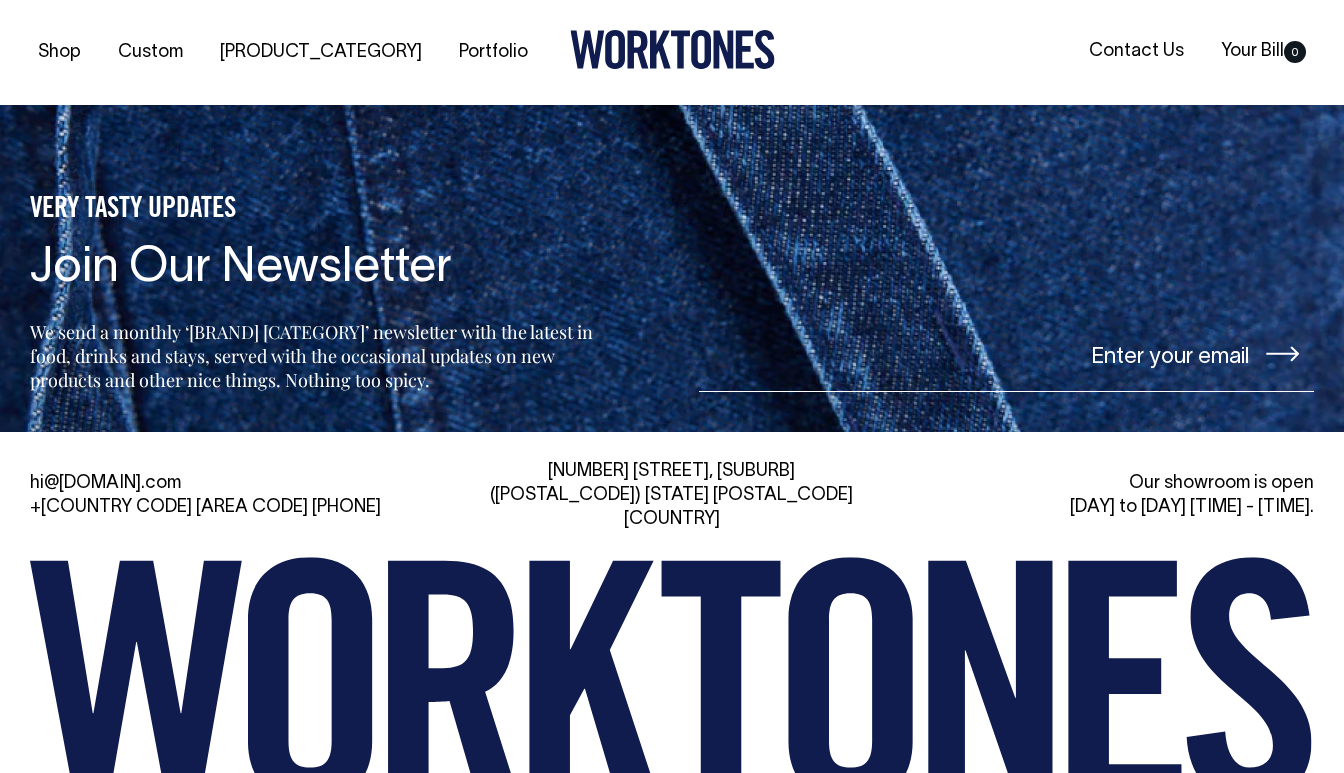 scroll, scrollTop: 3389, scrollLeft: 0, axis: vertical 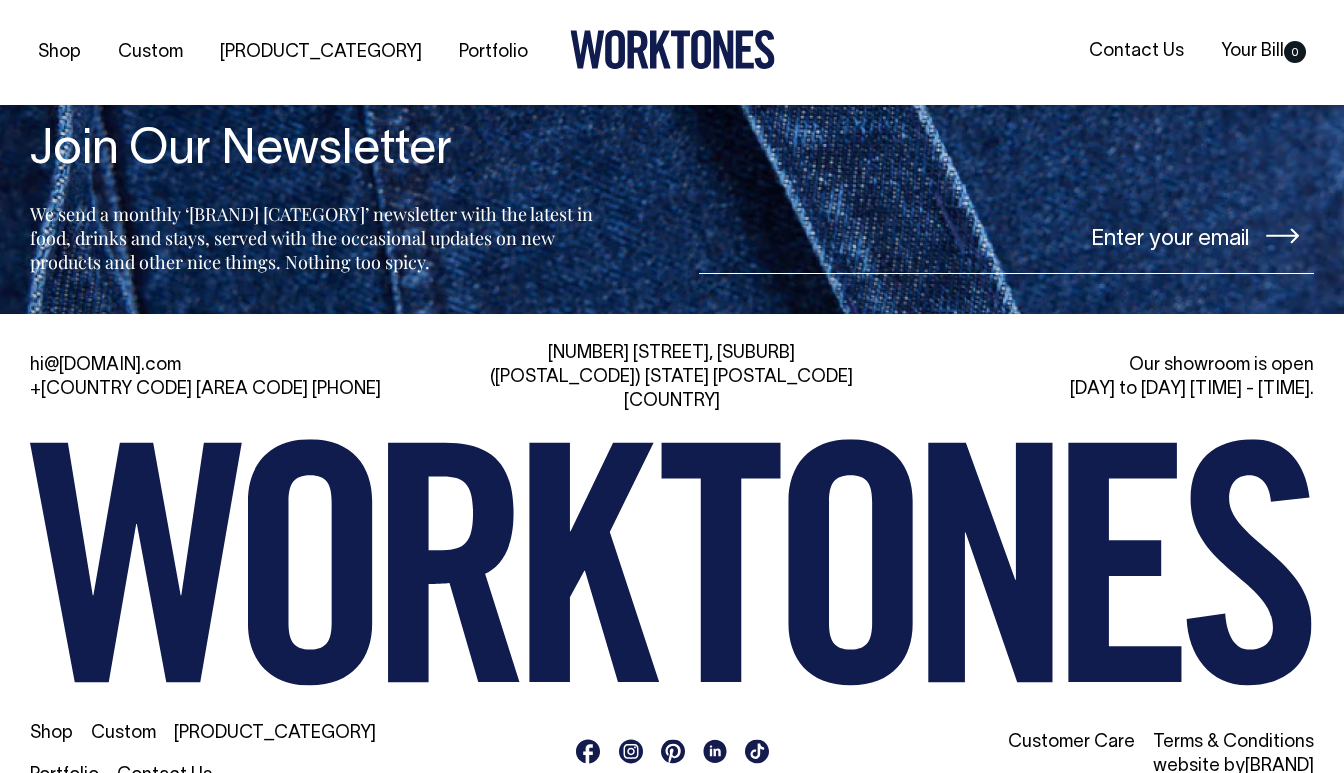click on "Shop" at bounding box center [51, 734] 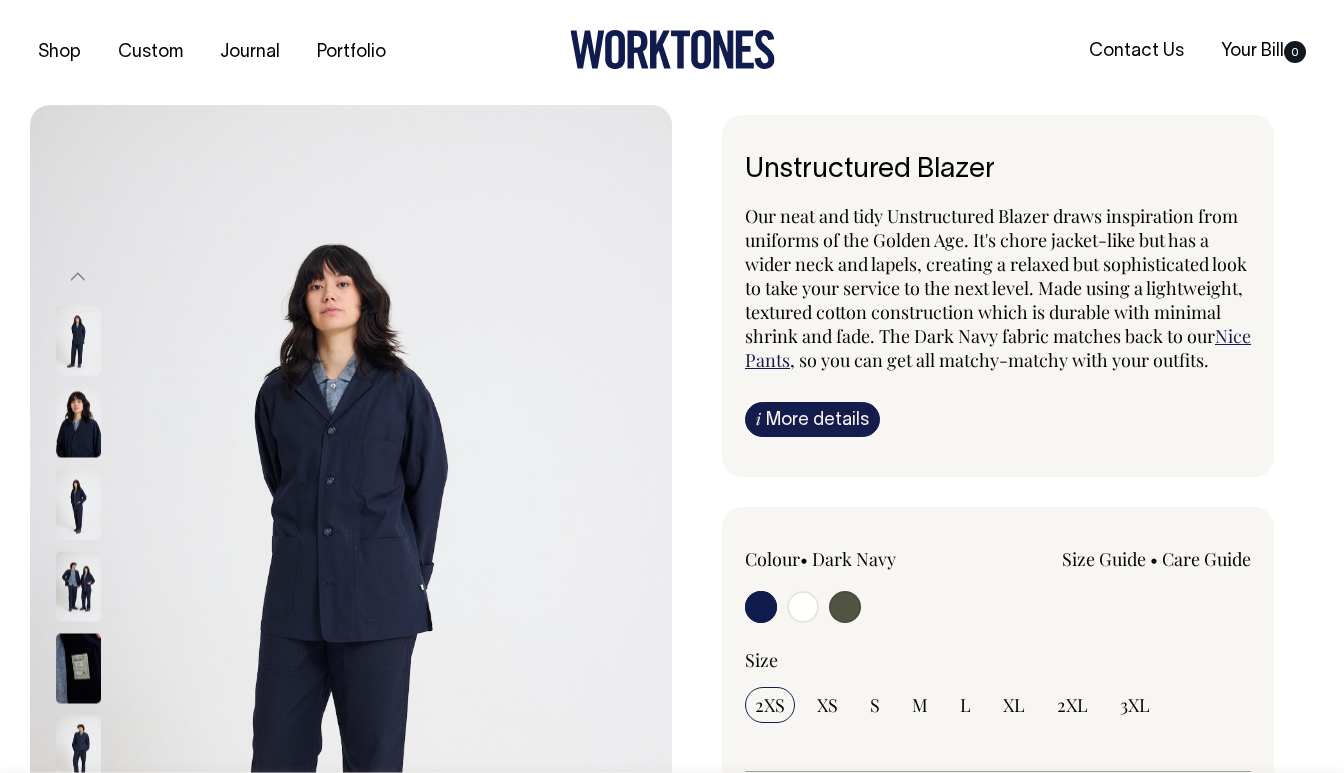 scroll, scrollTop: 0, scrollLeft: 0, axis: both 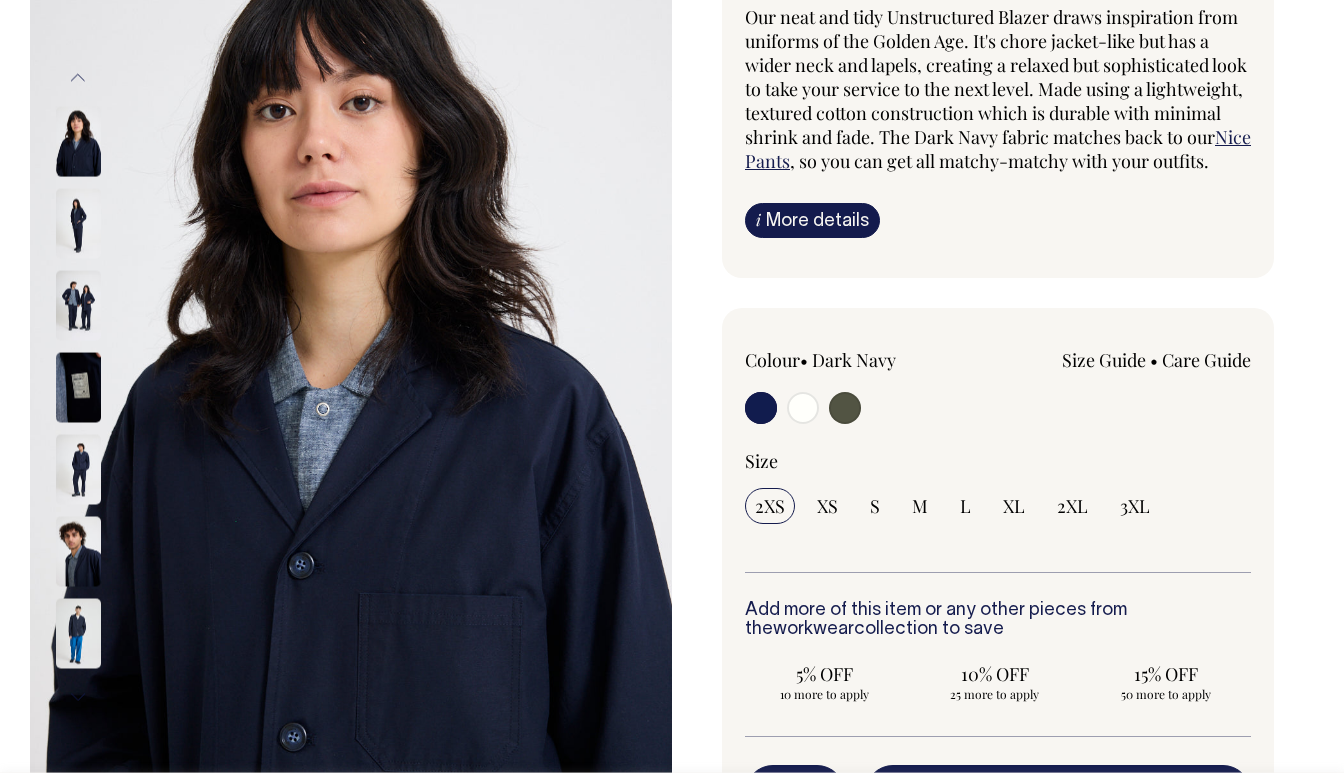 click at bounding box center (803, 408) 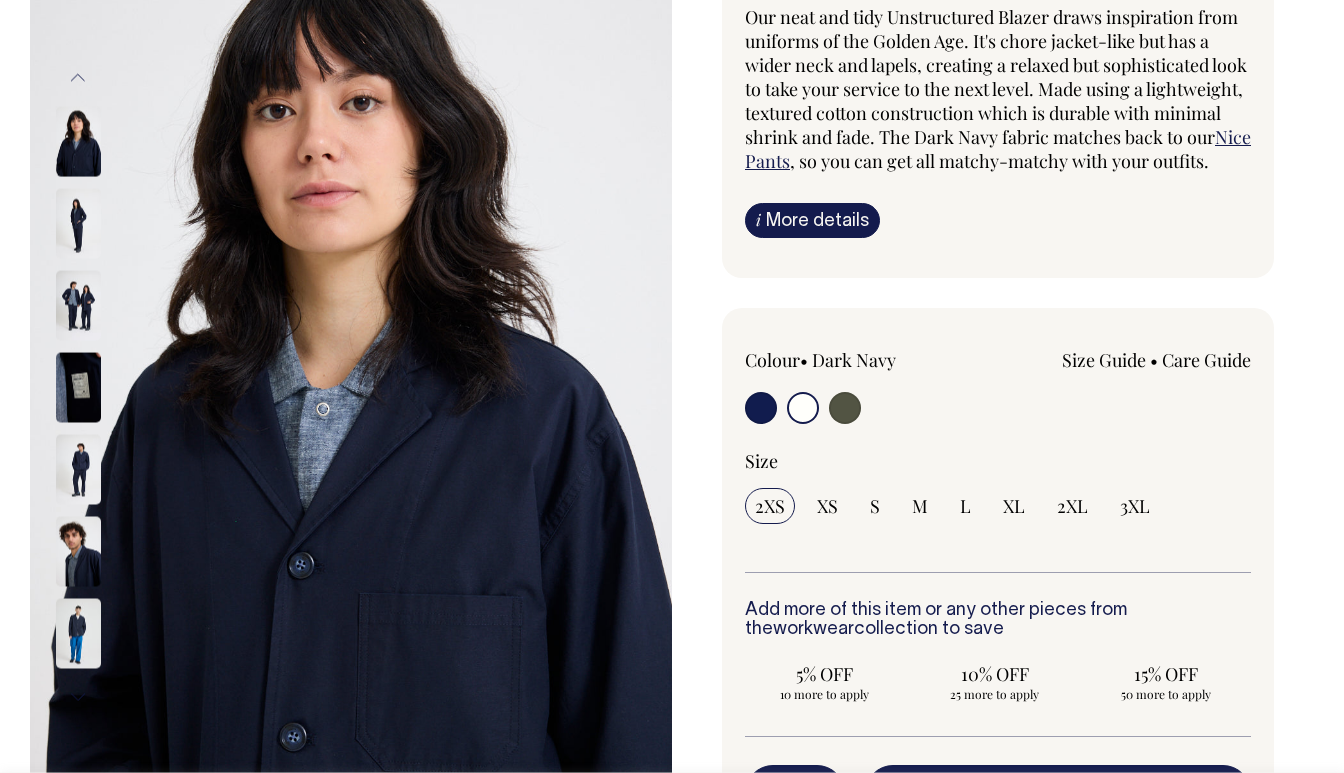 radio on "false" 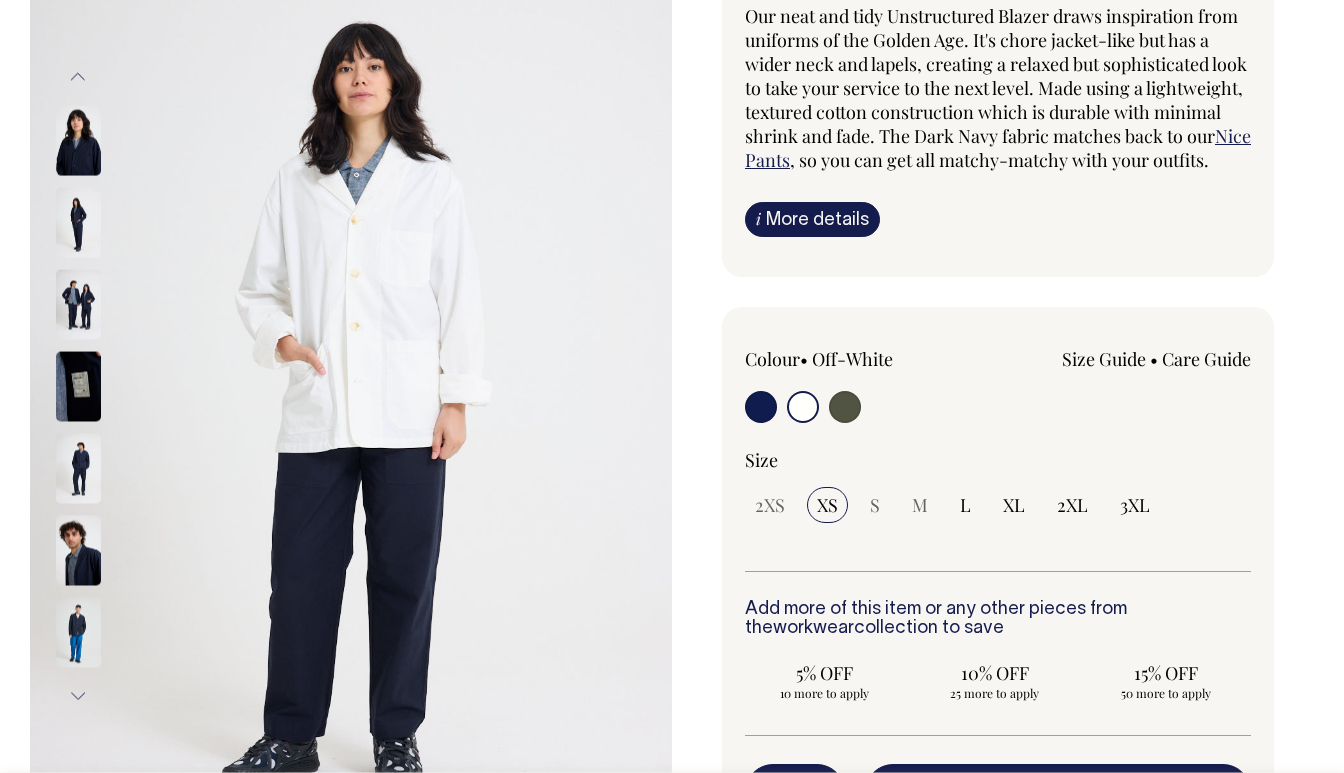scroll, scrollTop: 201, scrollLeft: 0, axis: vertical 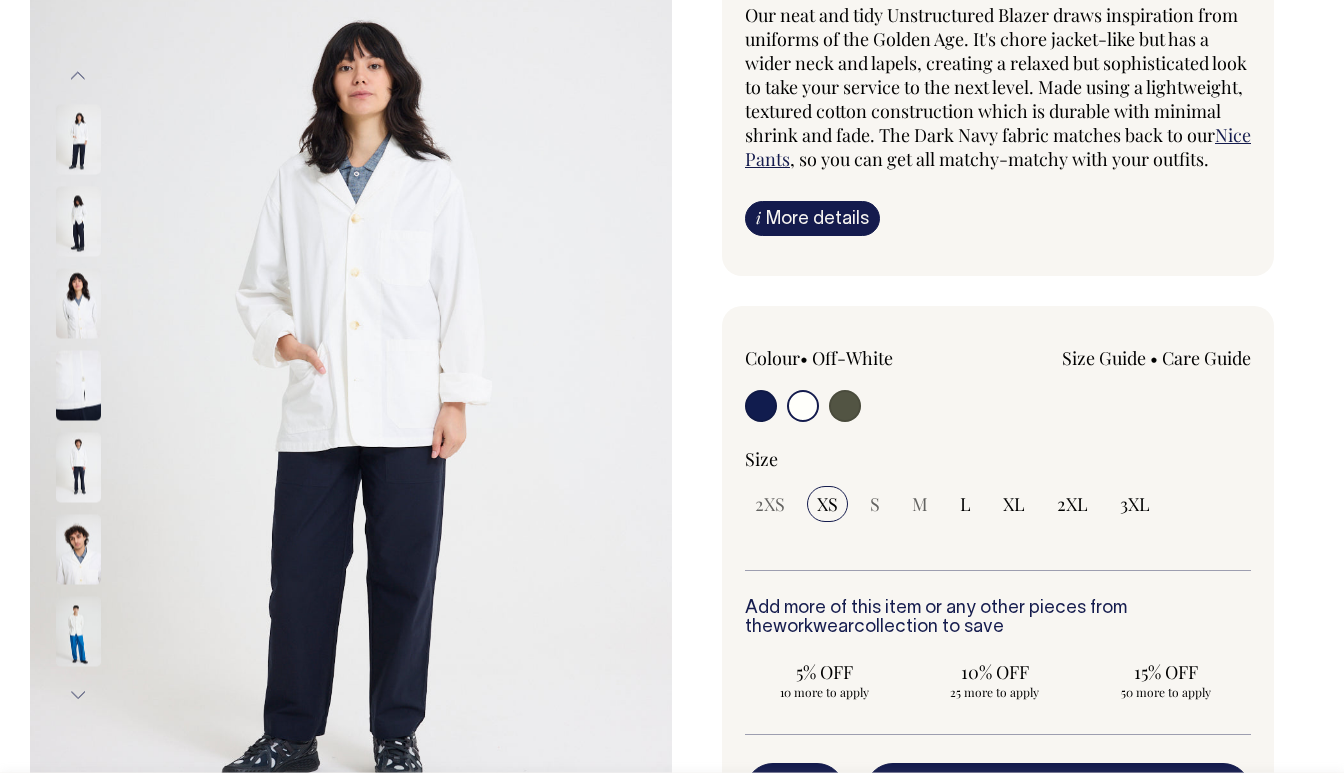 click at bounding box center [845, 406] 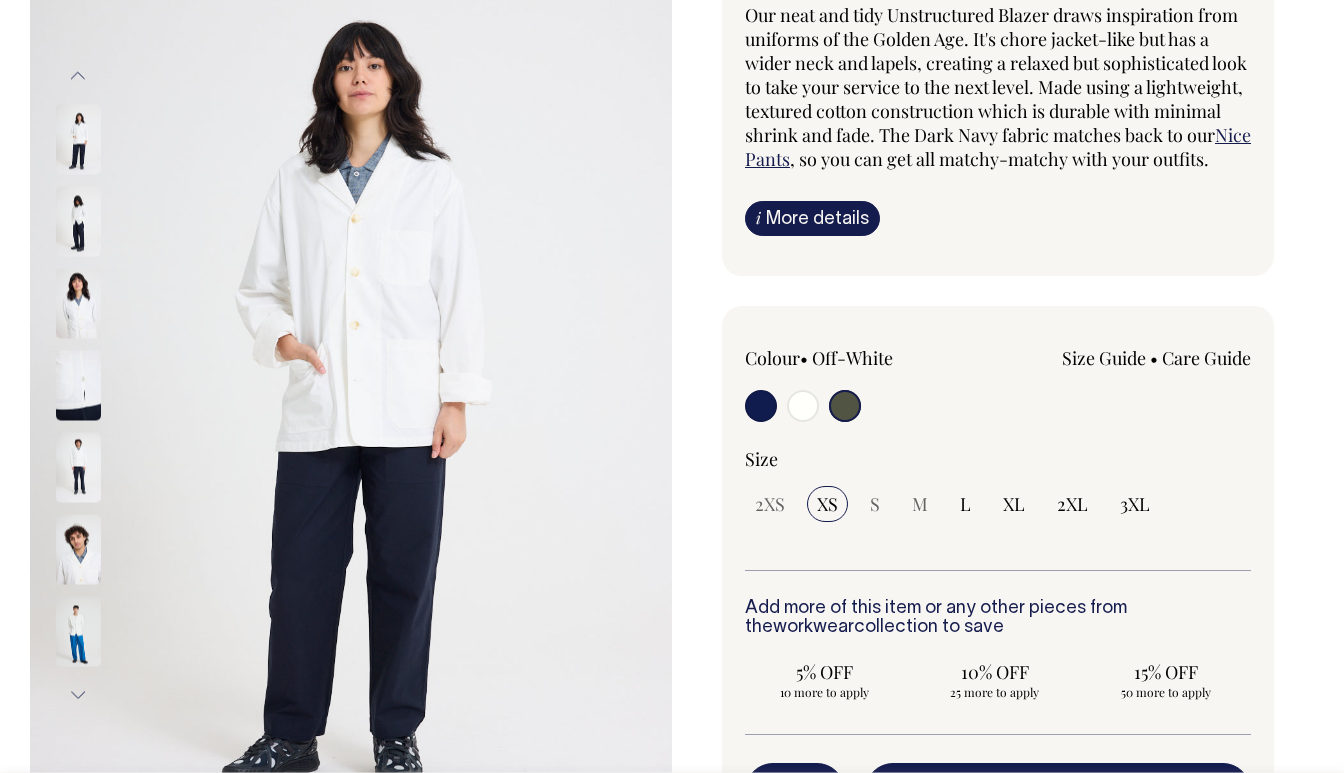 radio on "false" 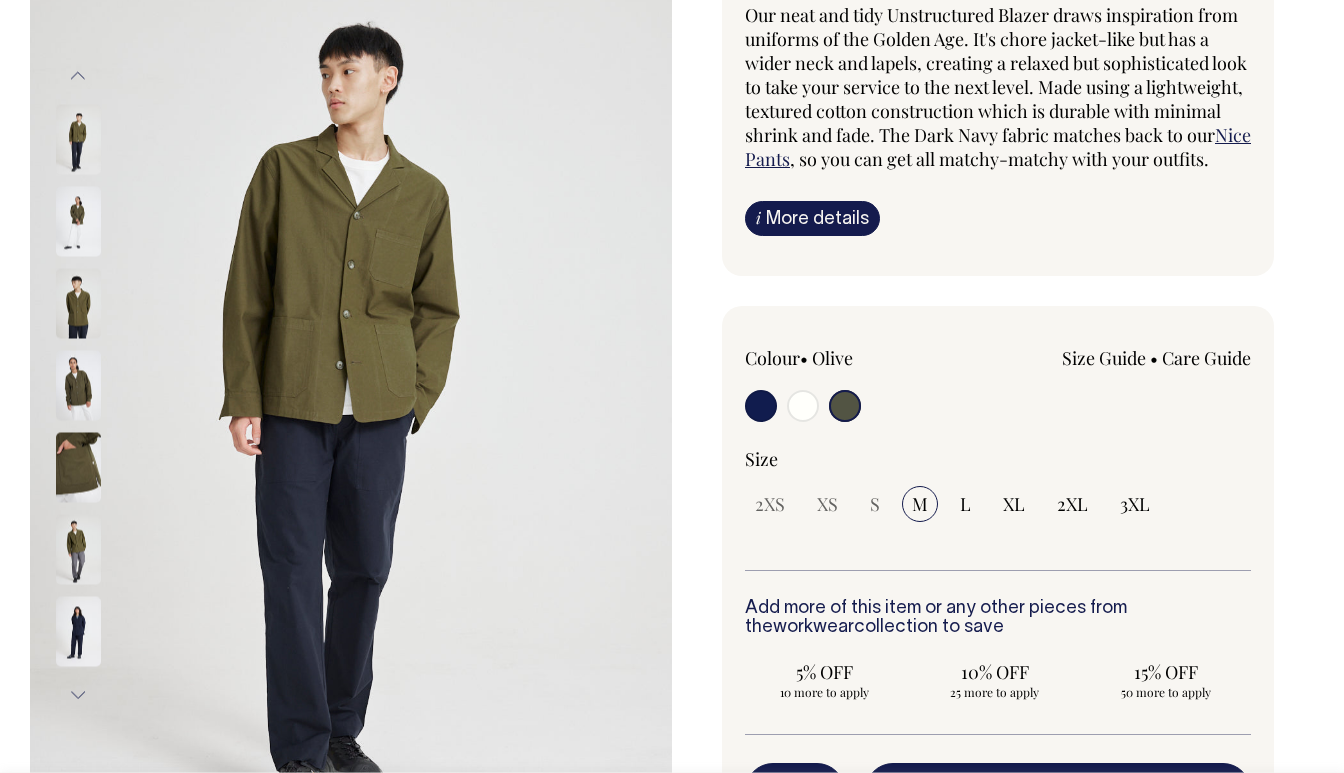 click at bounding box center [761, 406] 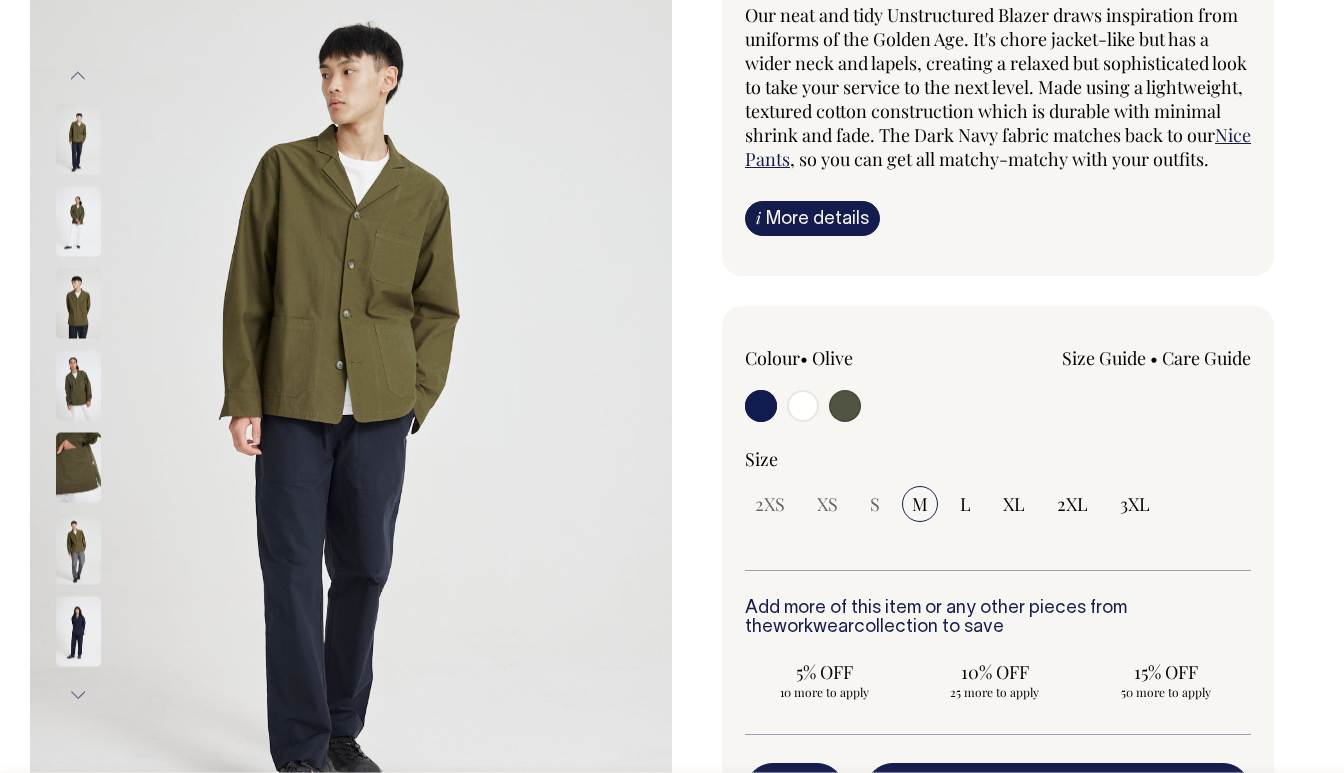 radio on "true" 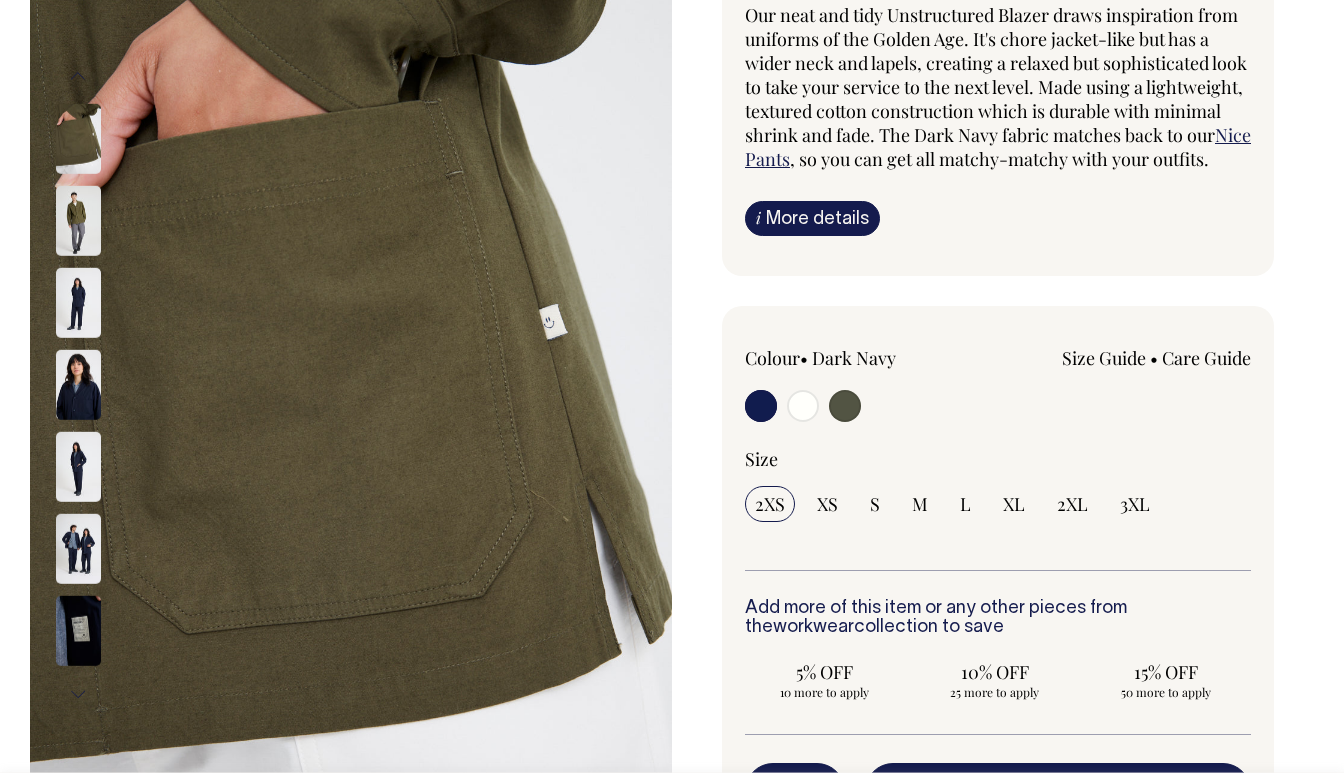 click at bounding box center (761, 408) 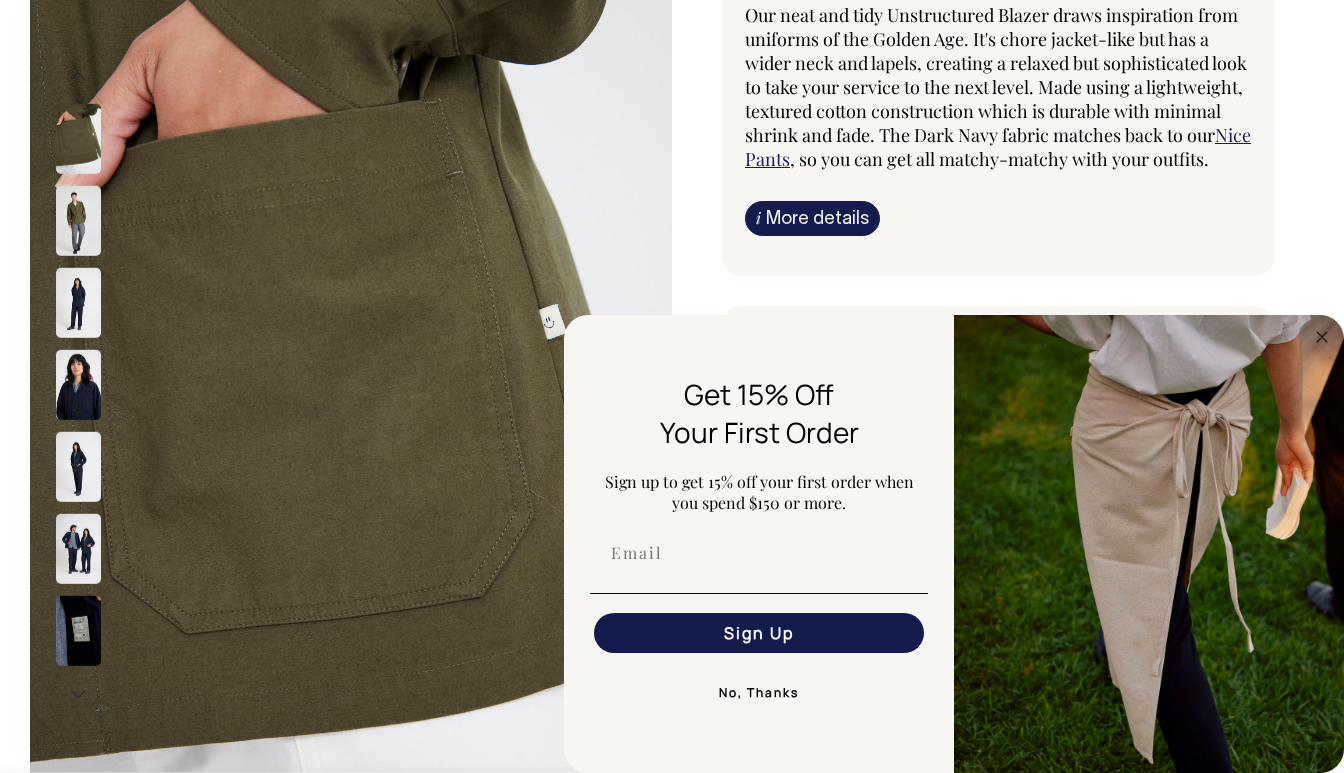 click at bounding box center (78, 385) 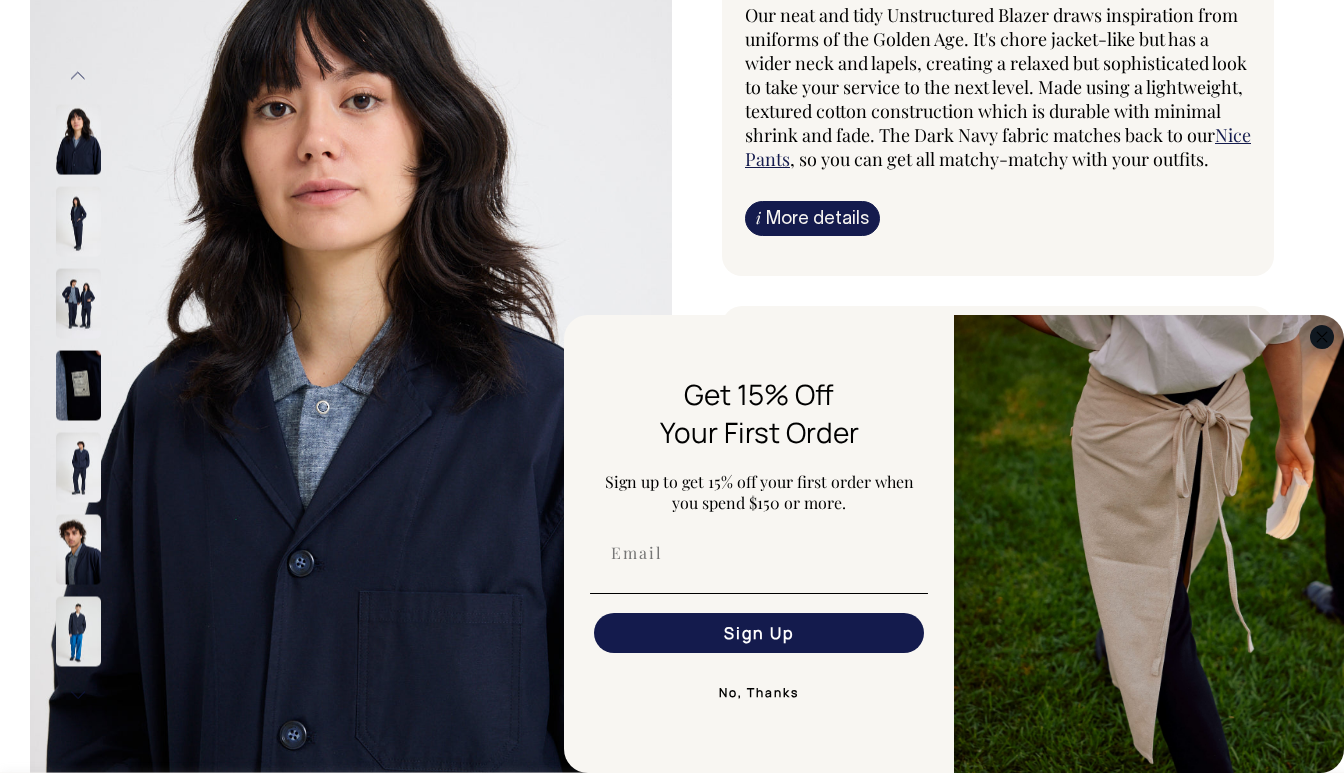 click on "Close dialog" 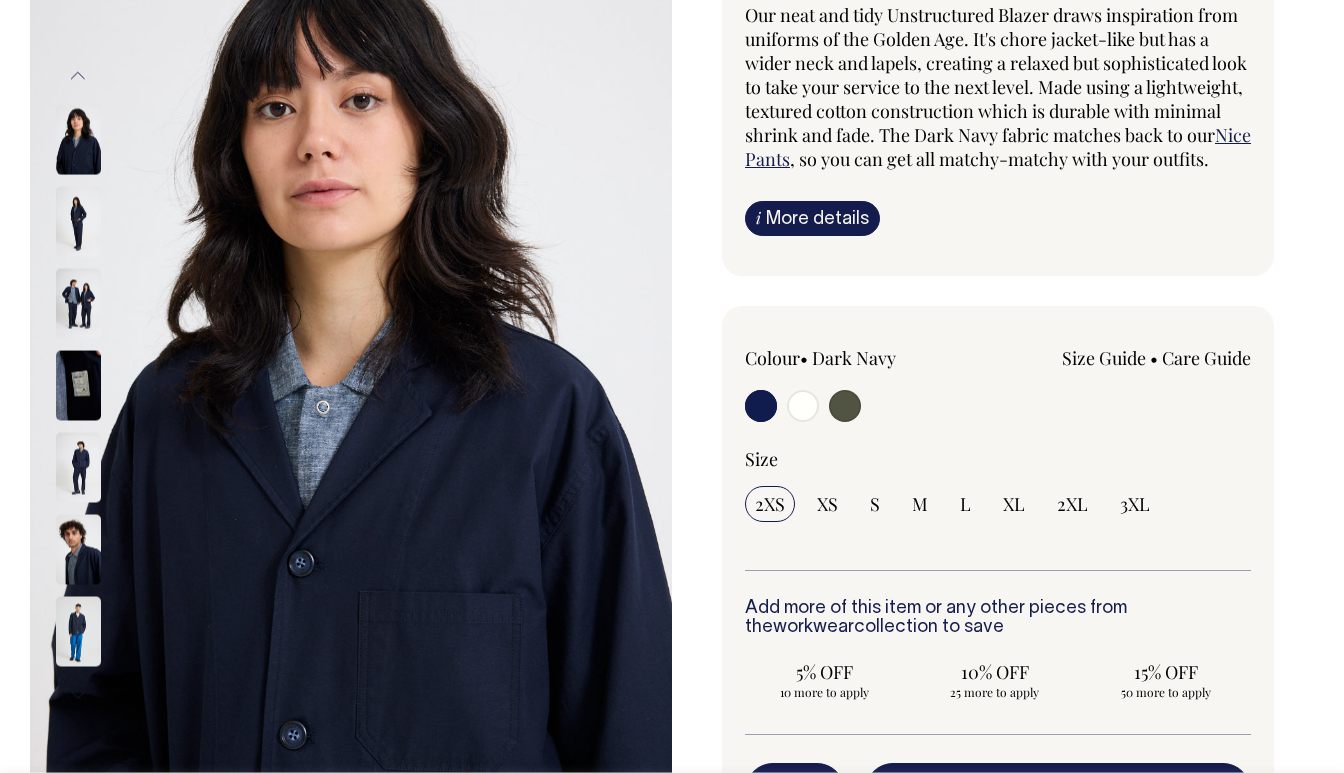 click at bounding box center [78, 221] 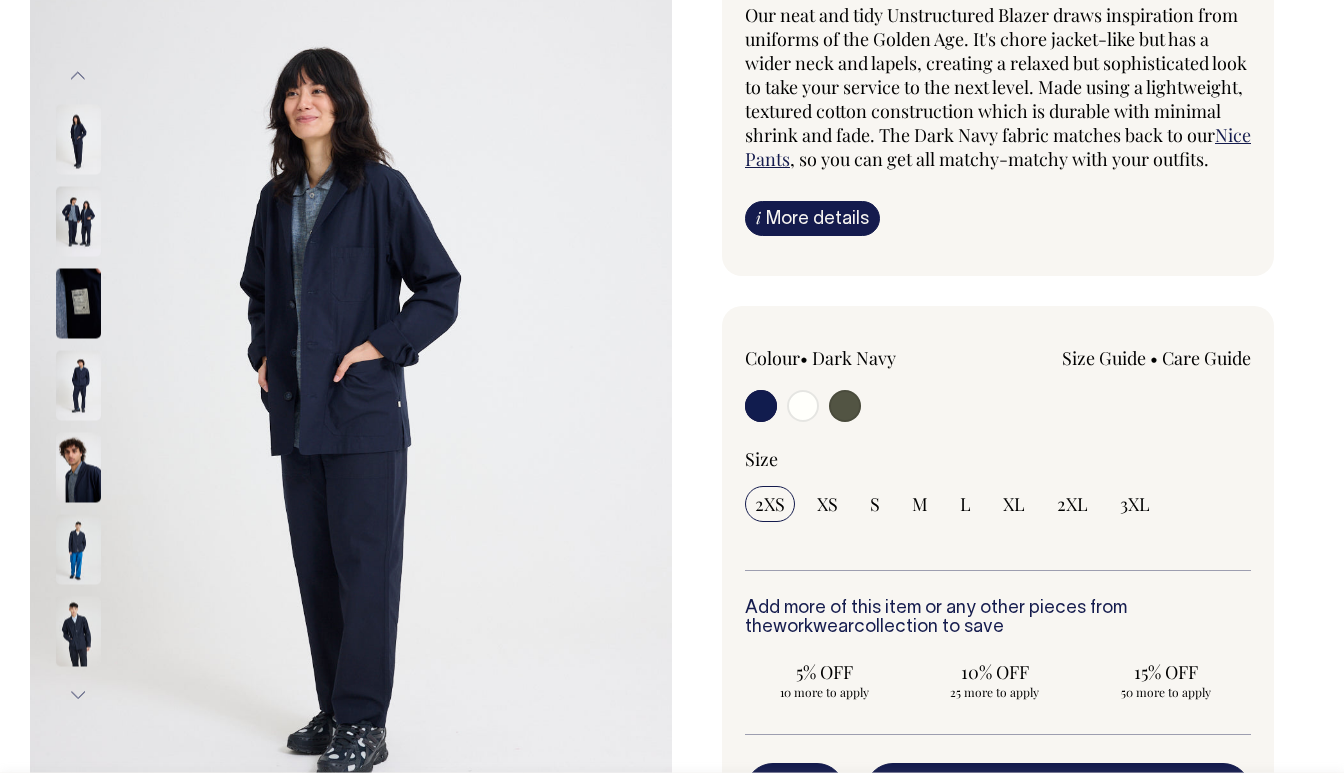 click at bounding box center [78, 303] 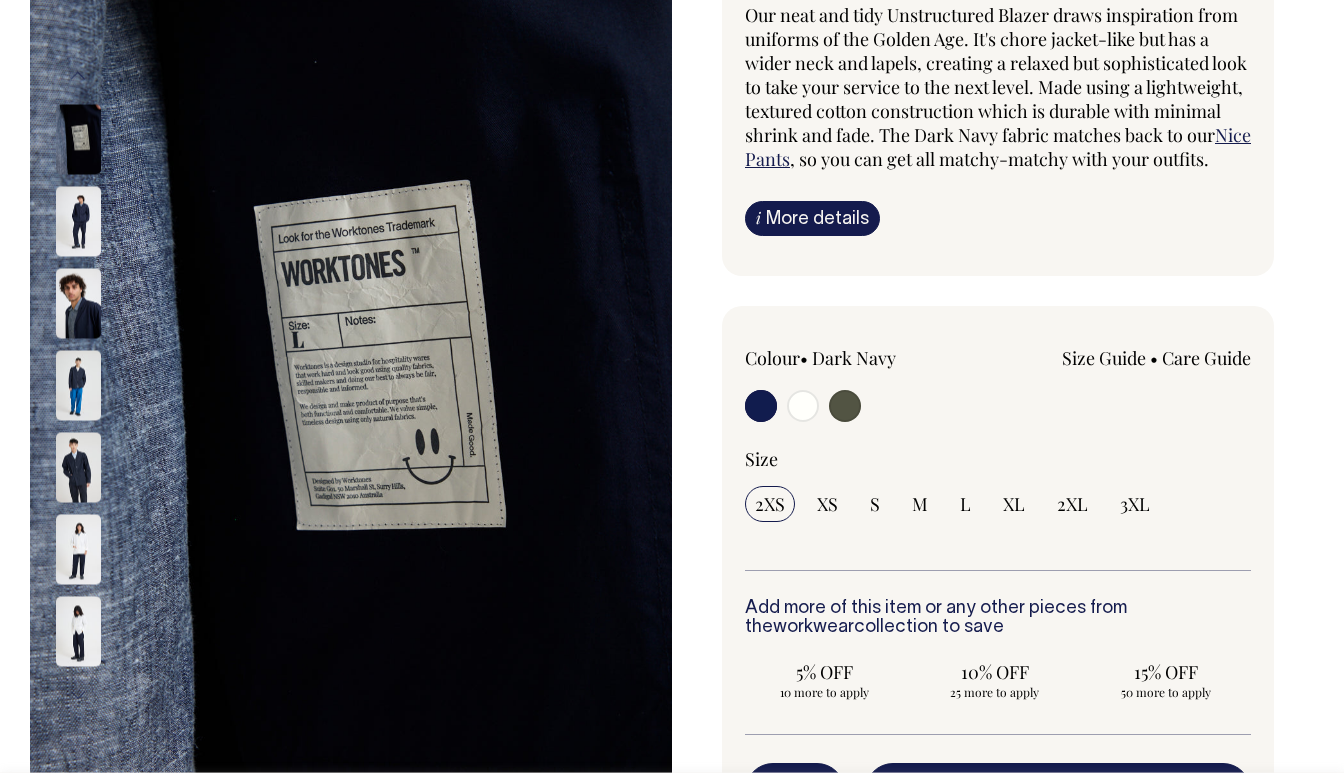 click at bounding box center (105, 1451) 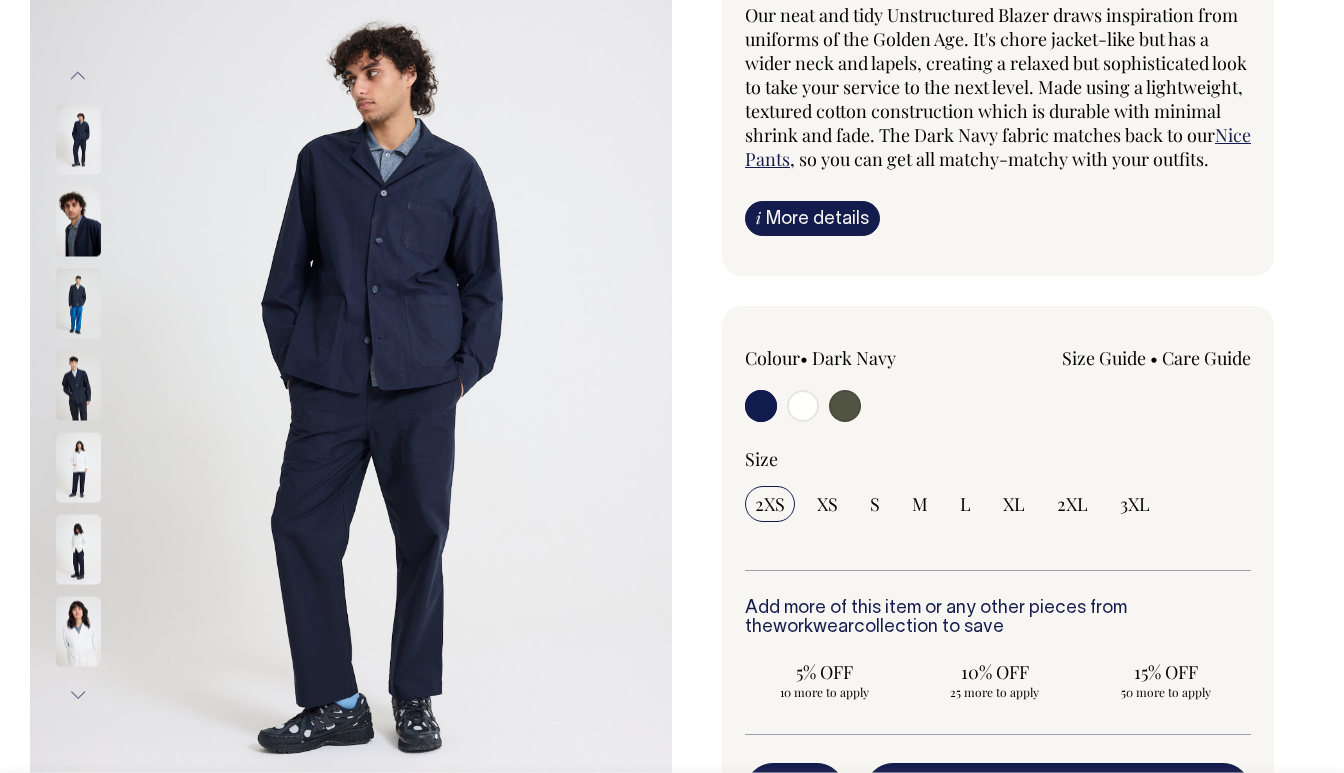 click on "Nice Pants" at bounding box center (998, 147) 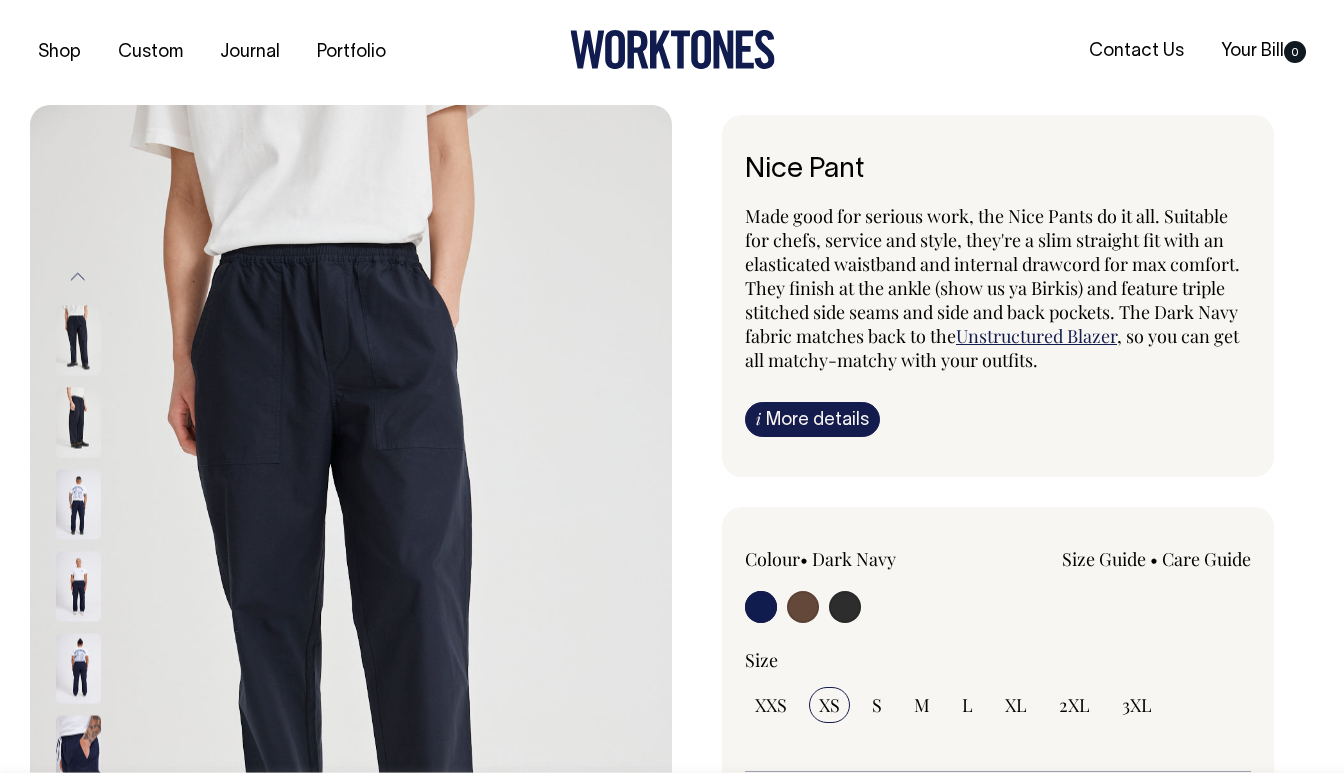 scroll, scrollTop: 0, scrollLeft: 0, axis: both 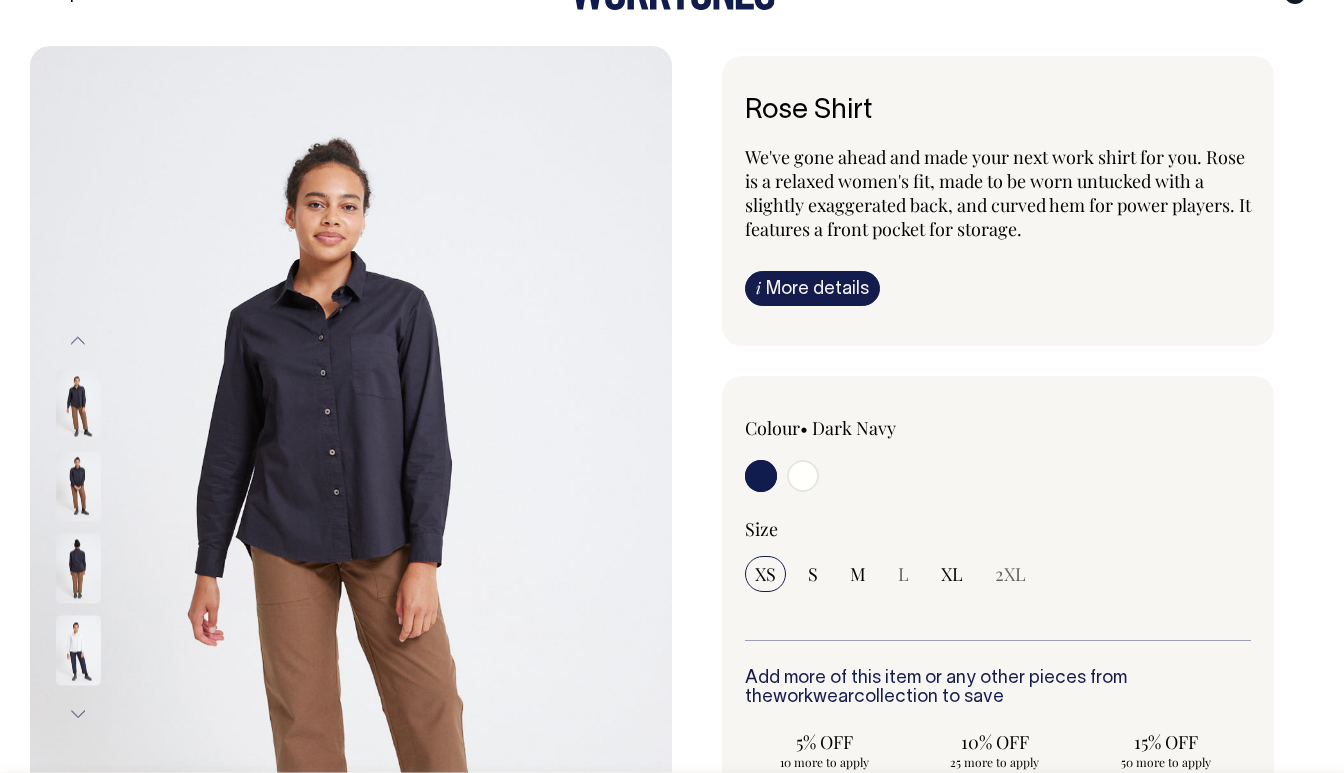 click at bounding box center (803, 476) 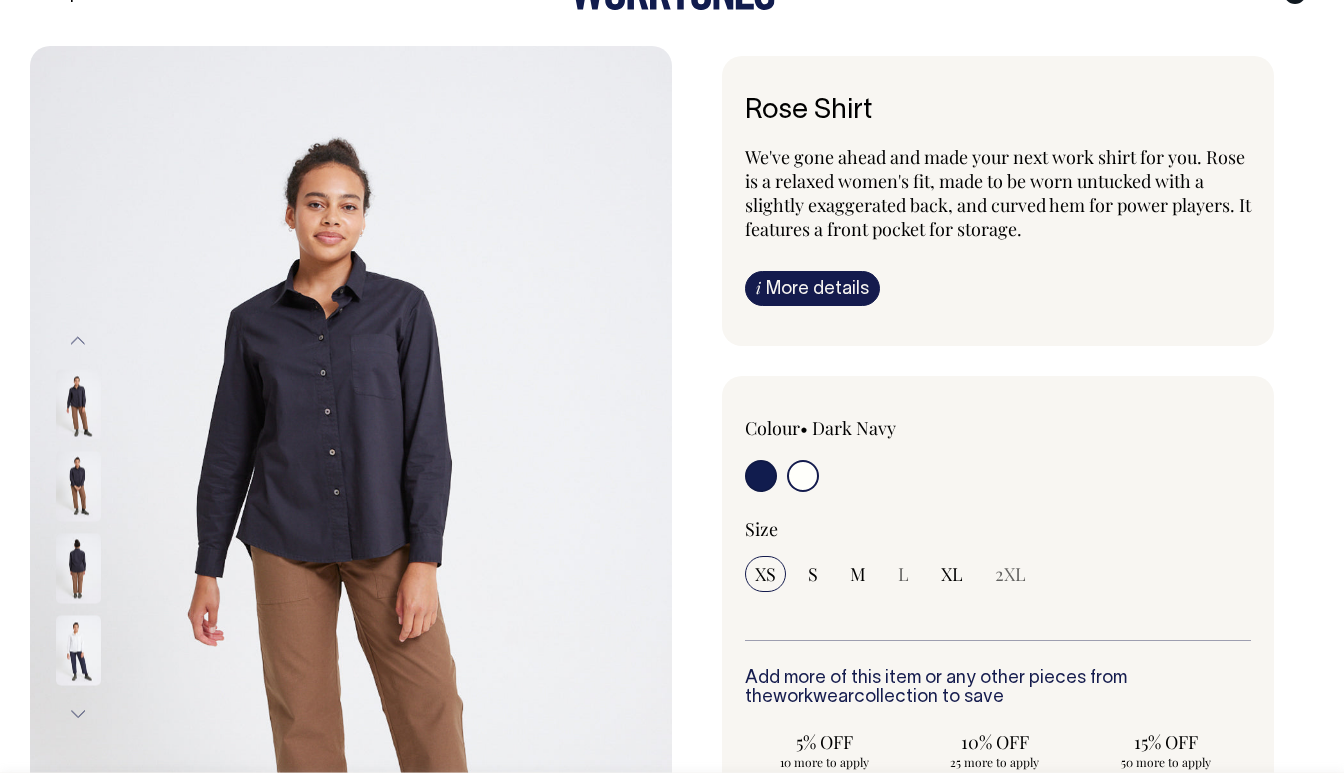 radio on "true" 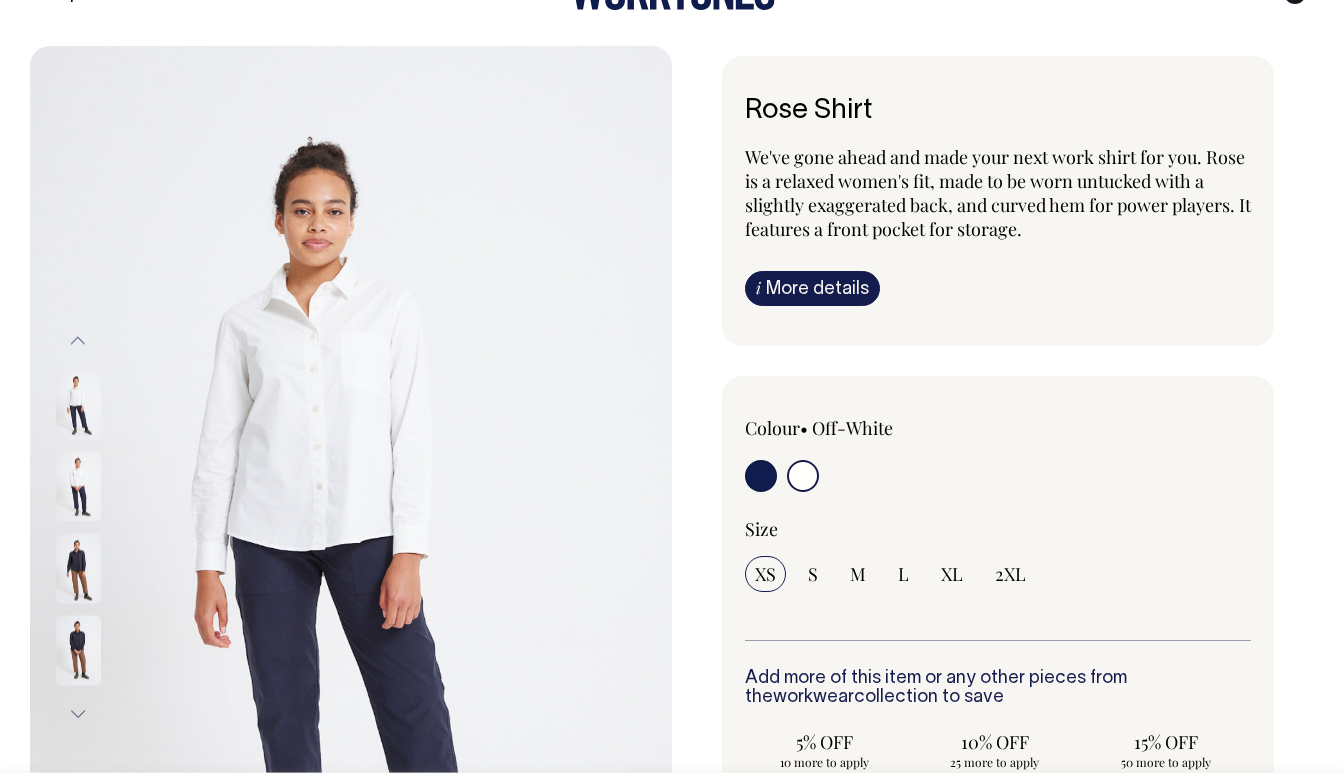 click at bounding box center [803, 478] 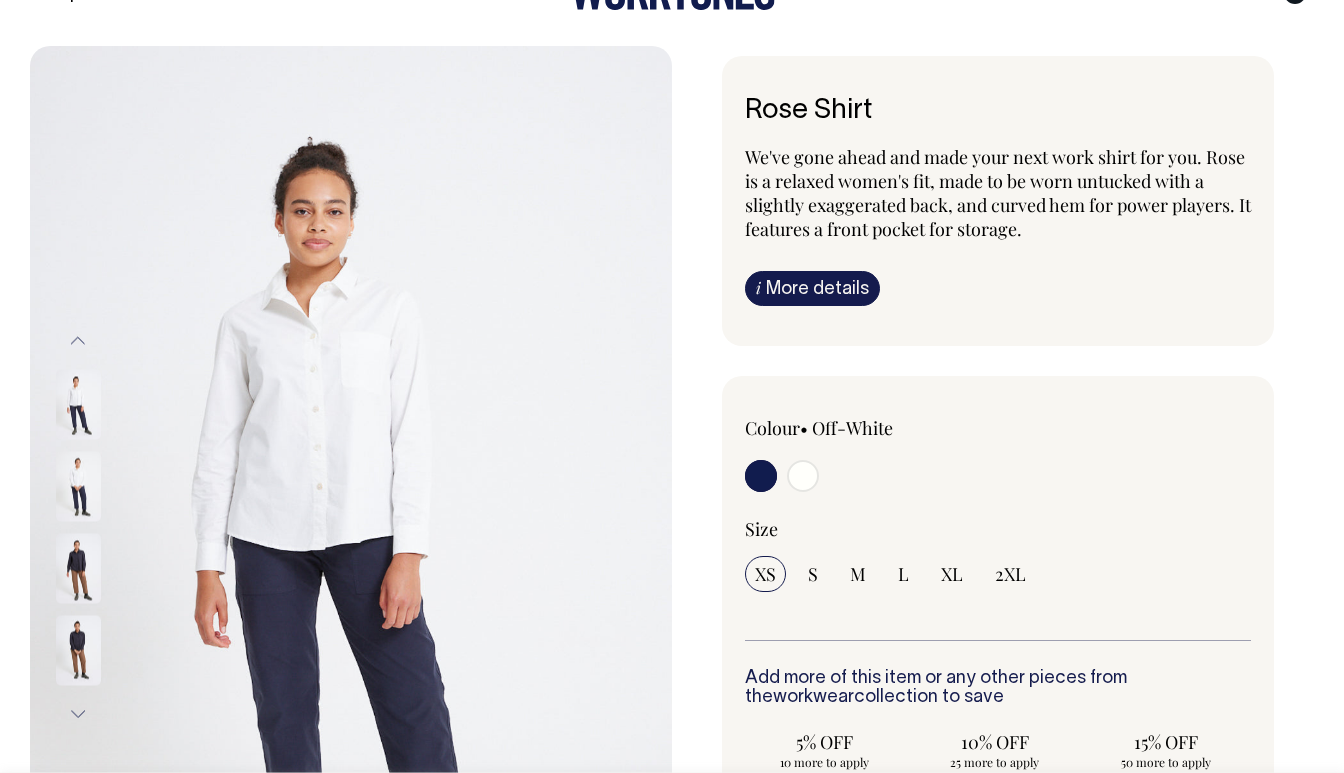 radio on "true" 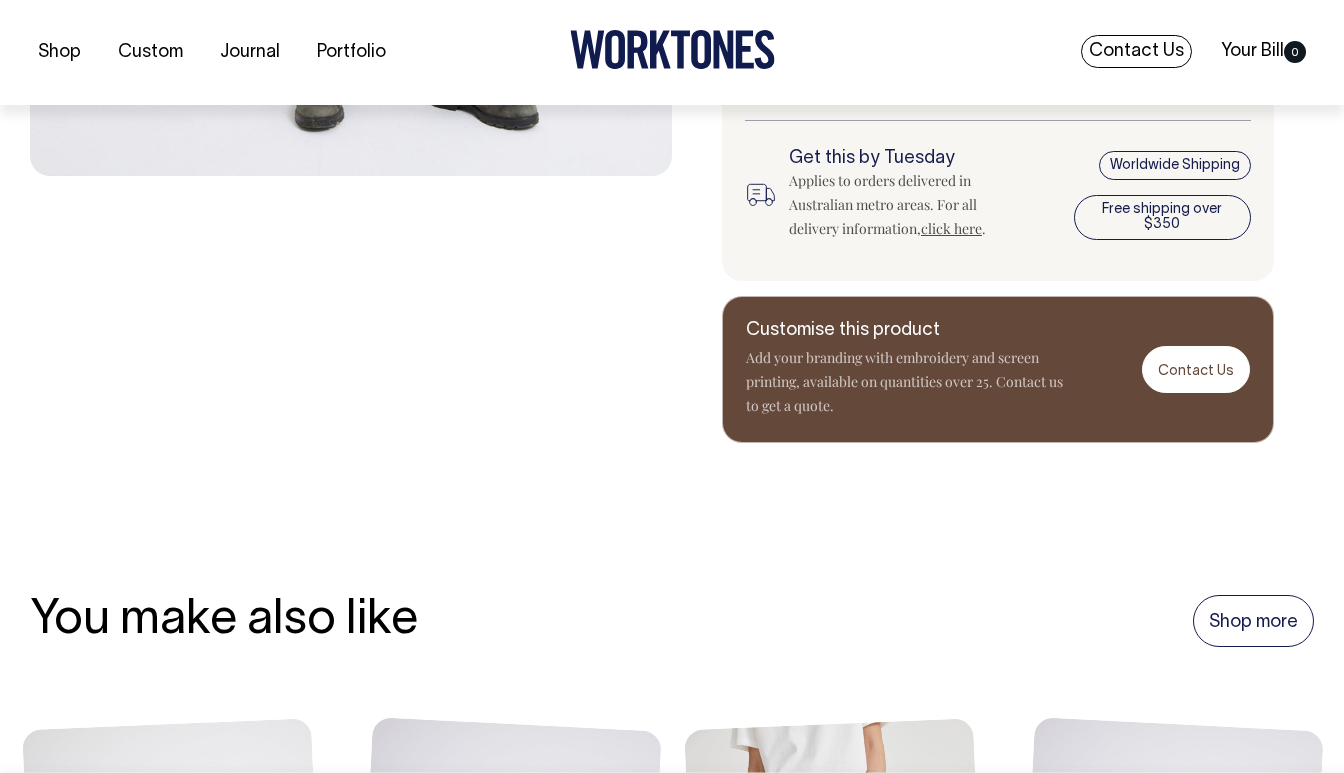 scroll, scrollTop: 893, scrollLeft: 0, axis: vertical 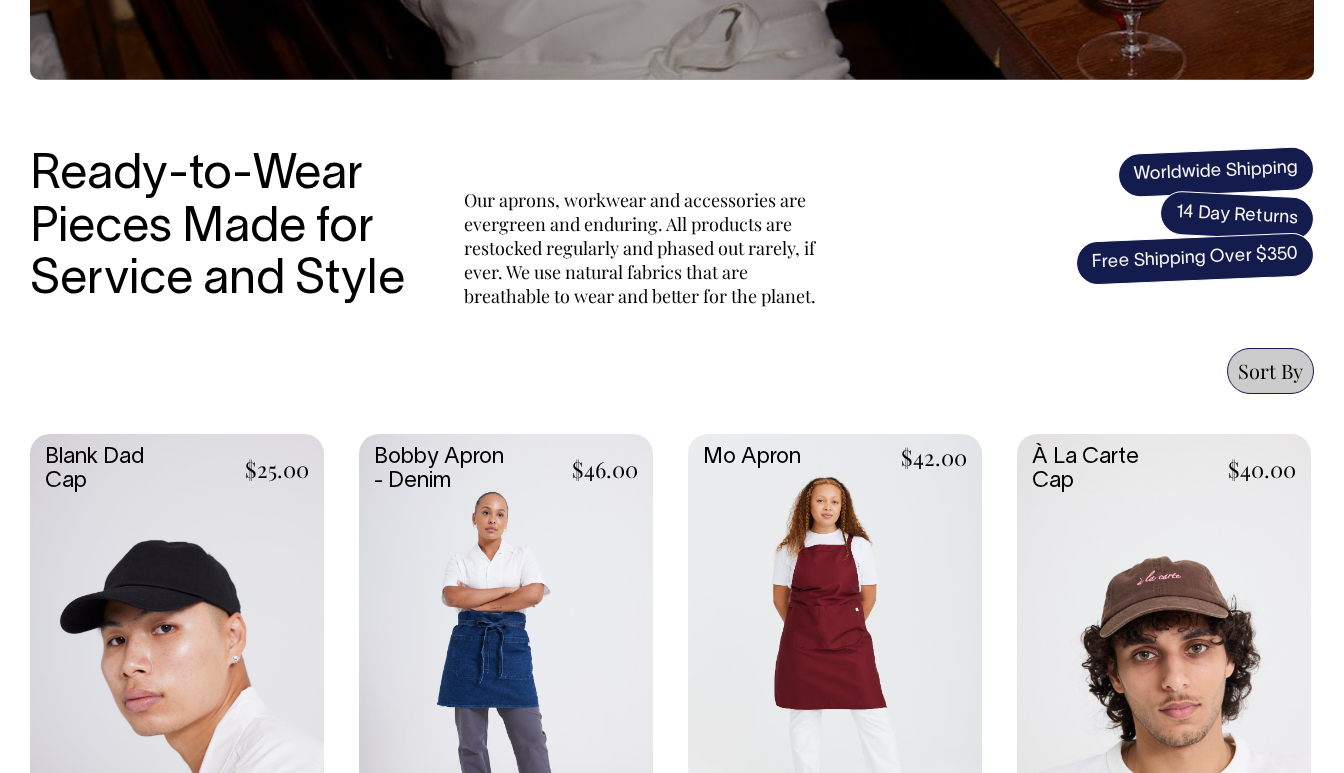 click on "Sort By" at bounding box center (1270, 371) 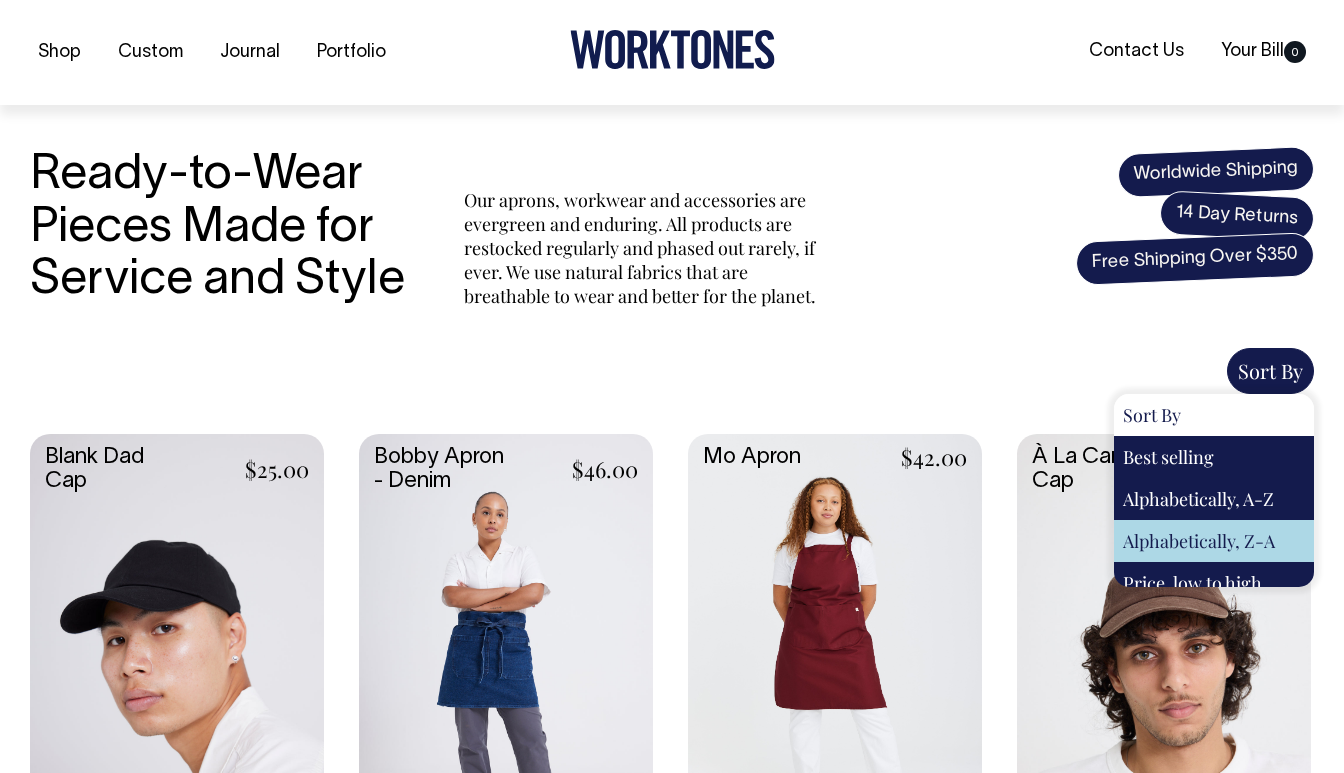 scroll, scrollTop: 623, scrollLeft: 0, axis: vertical 